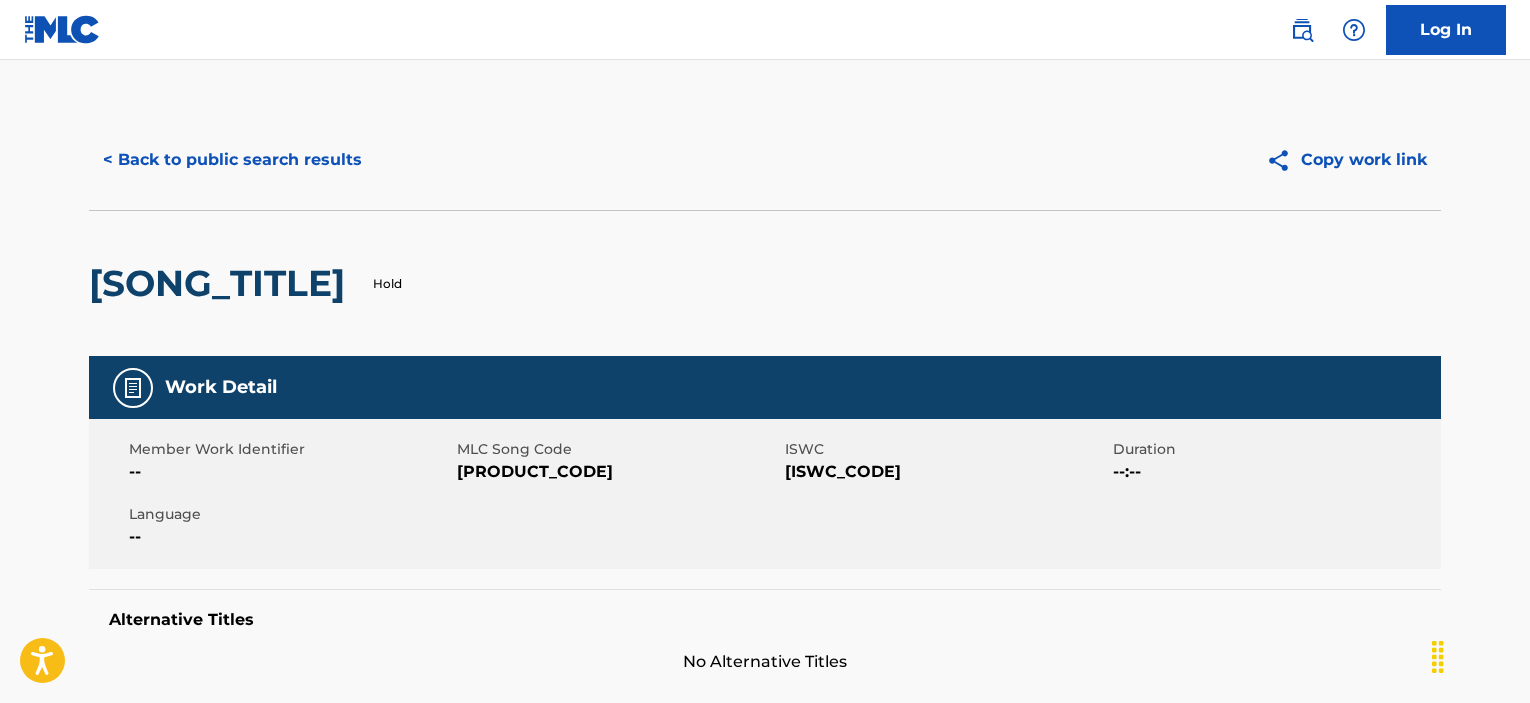 scroll, scrollTop: 0, scrollLeft: 0, axis: both 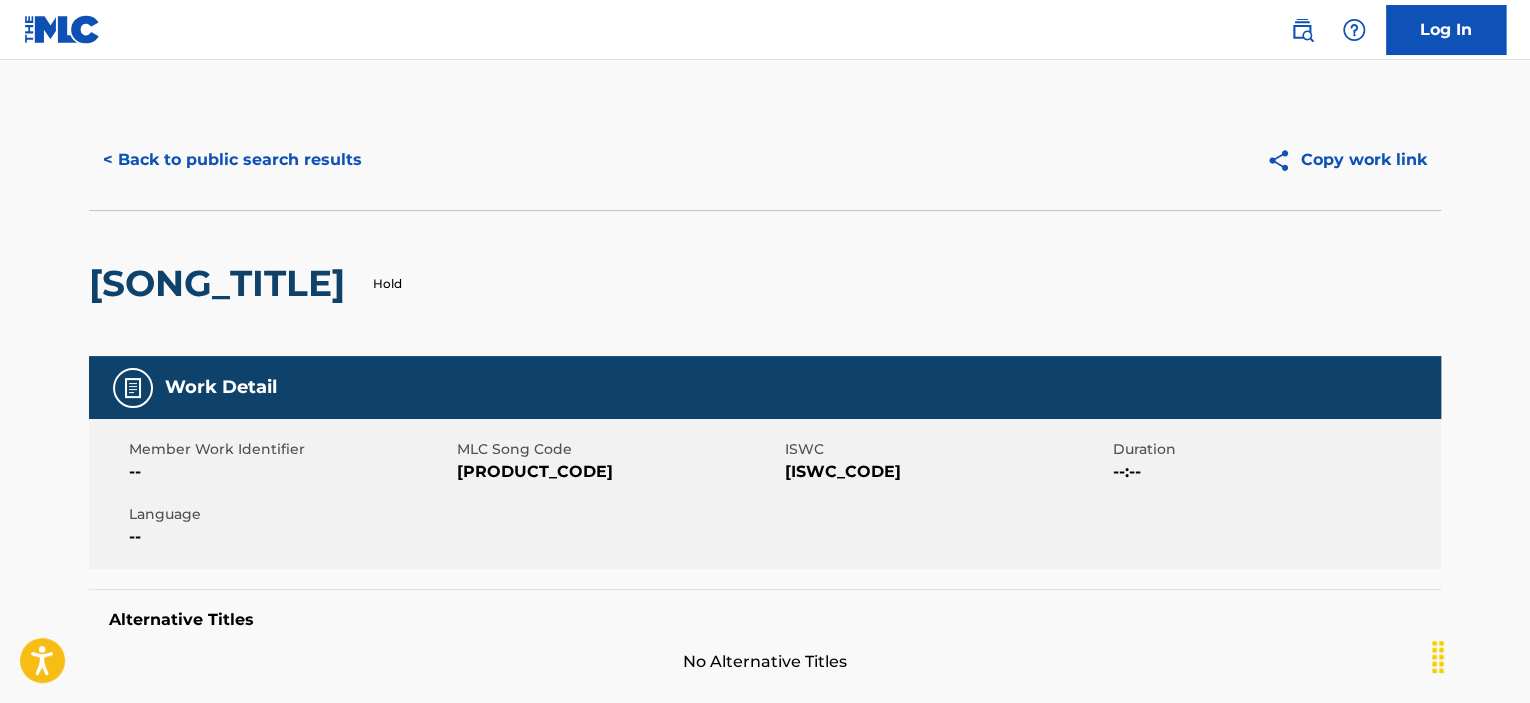 click on "[SONG_TITLE]       Hold" at bounding box center (765, 283) 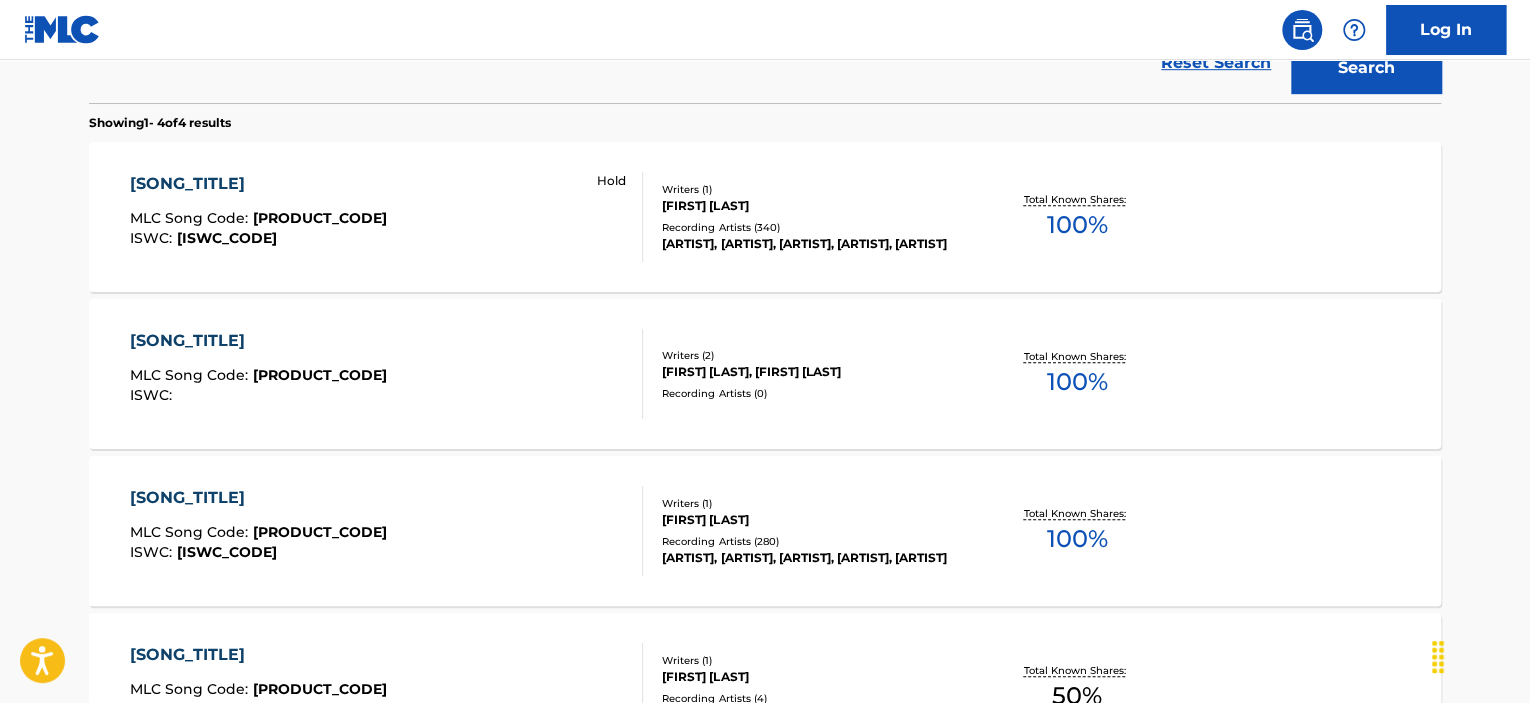 scroll, scrollTop: 0, scrollLeft: 0, axis: both 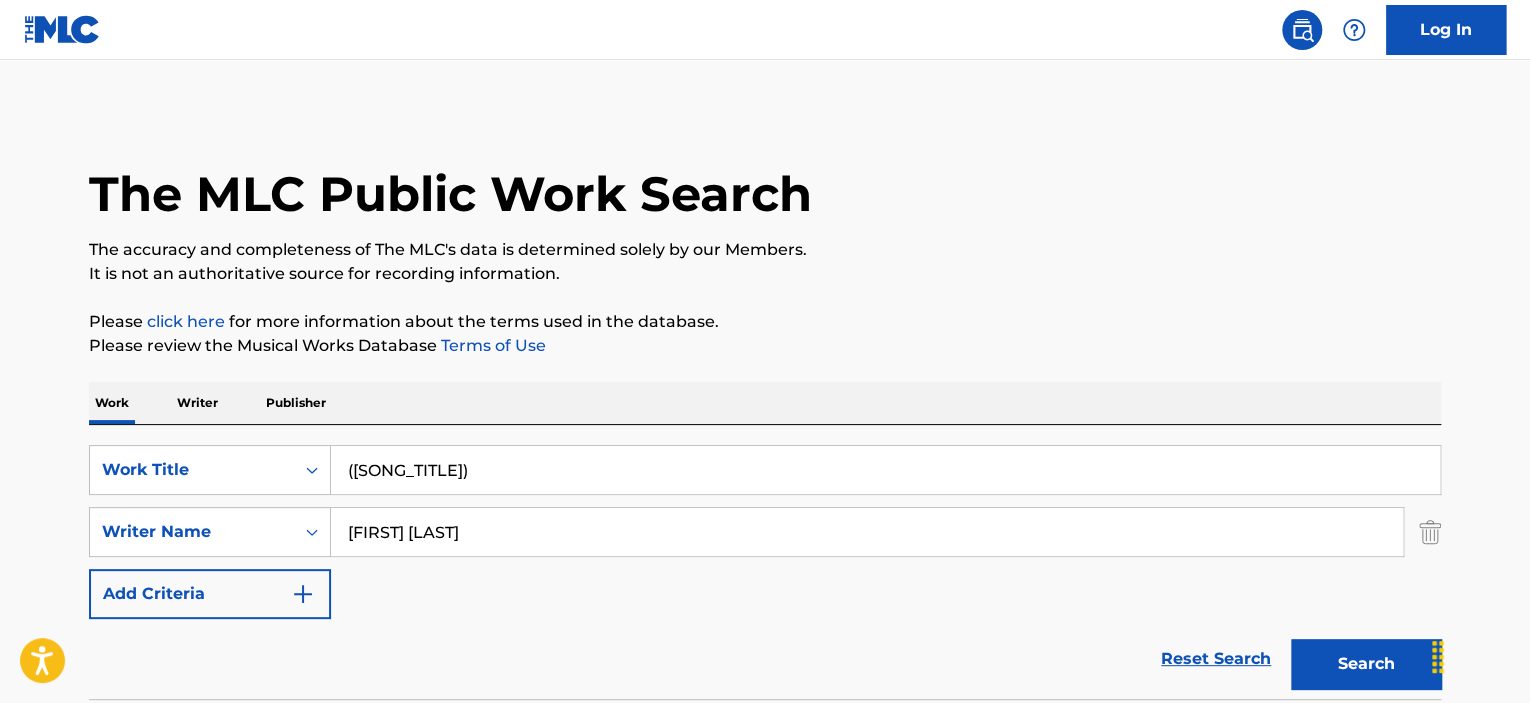 click on "([SONG_TITLE])" at bounding box center [885, 470] 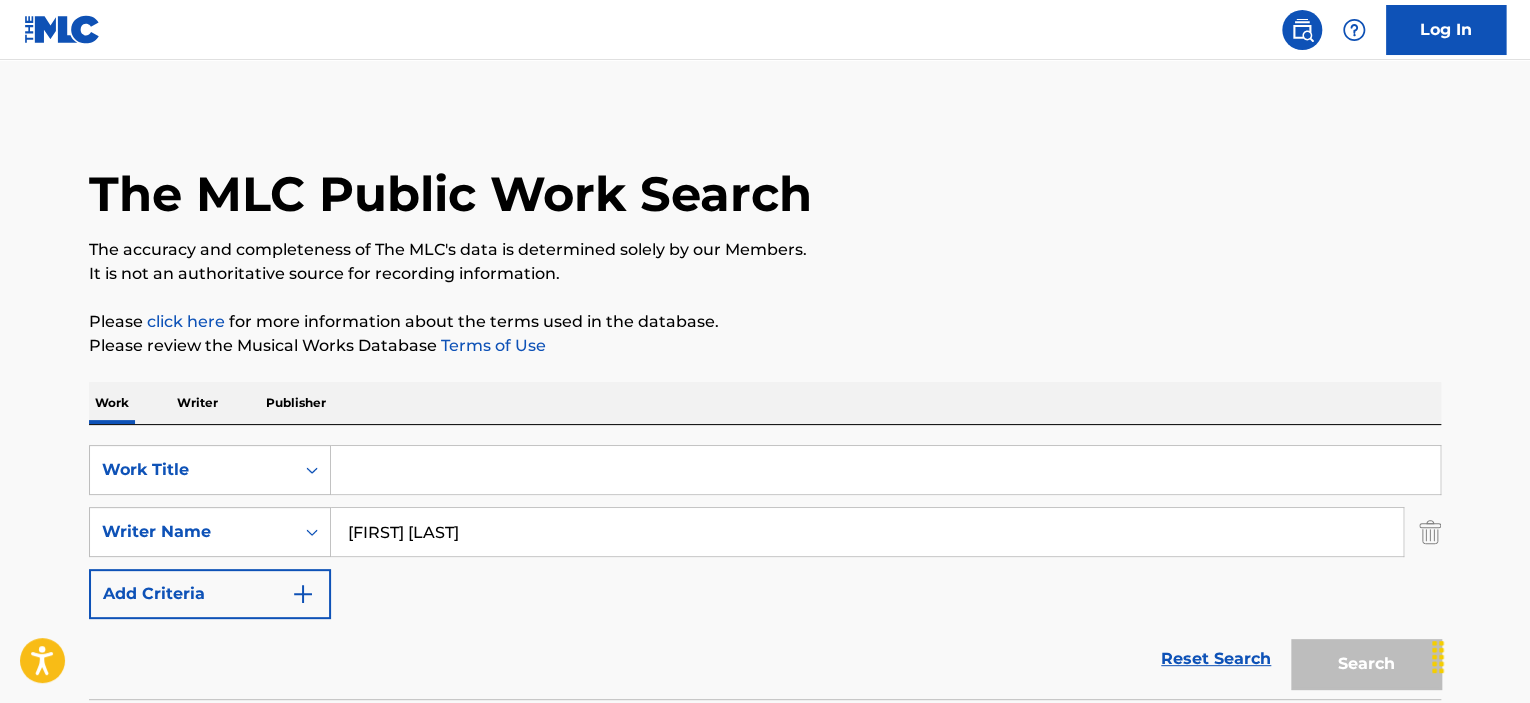 type 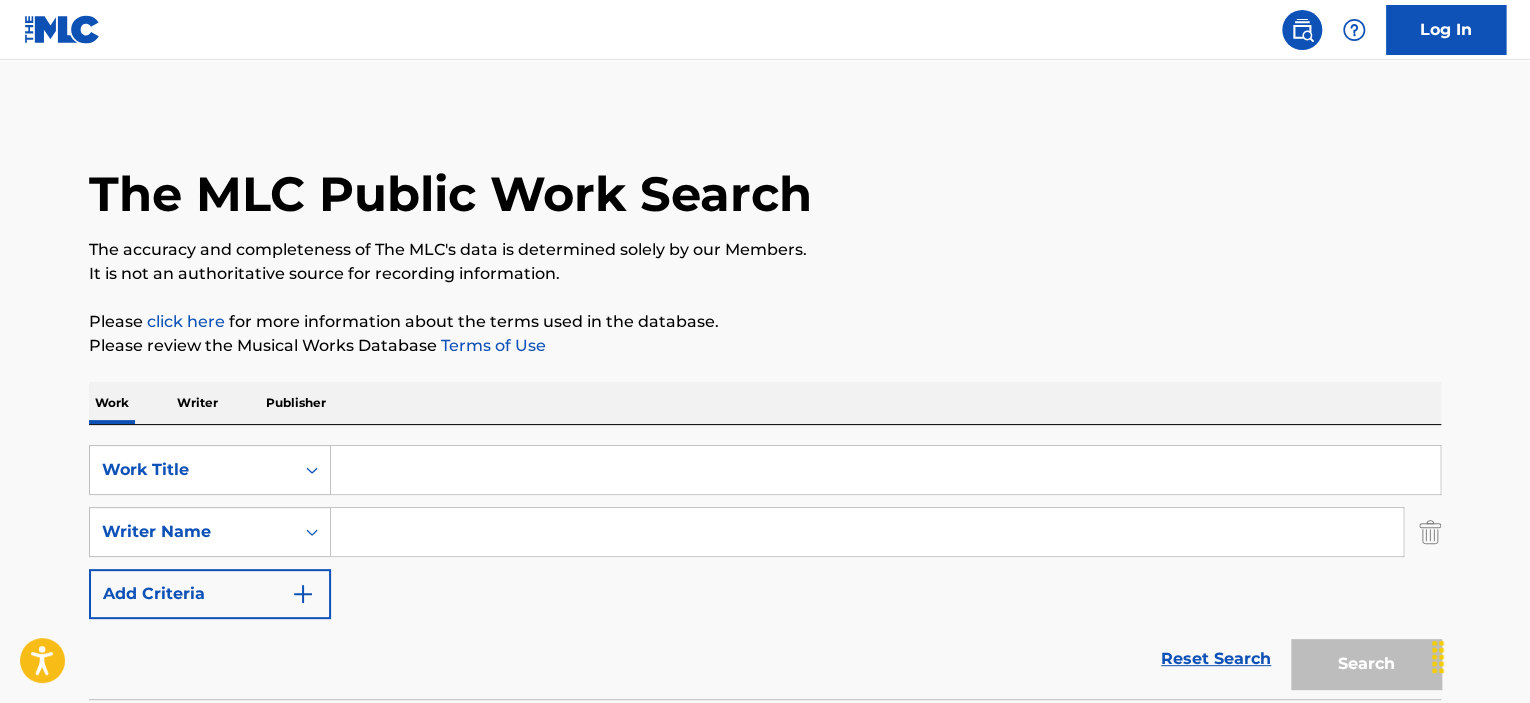 type 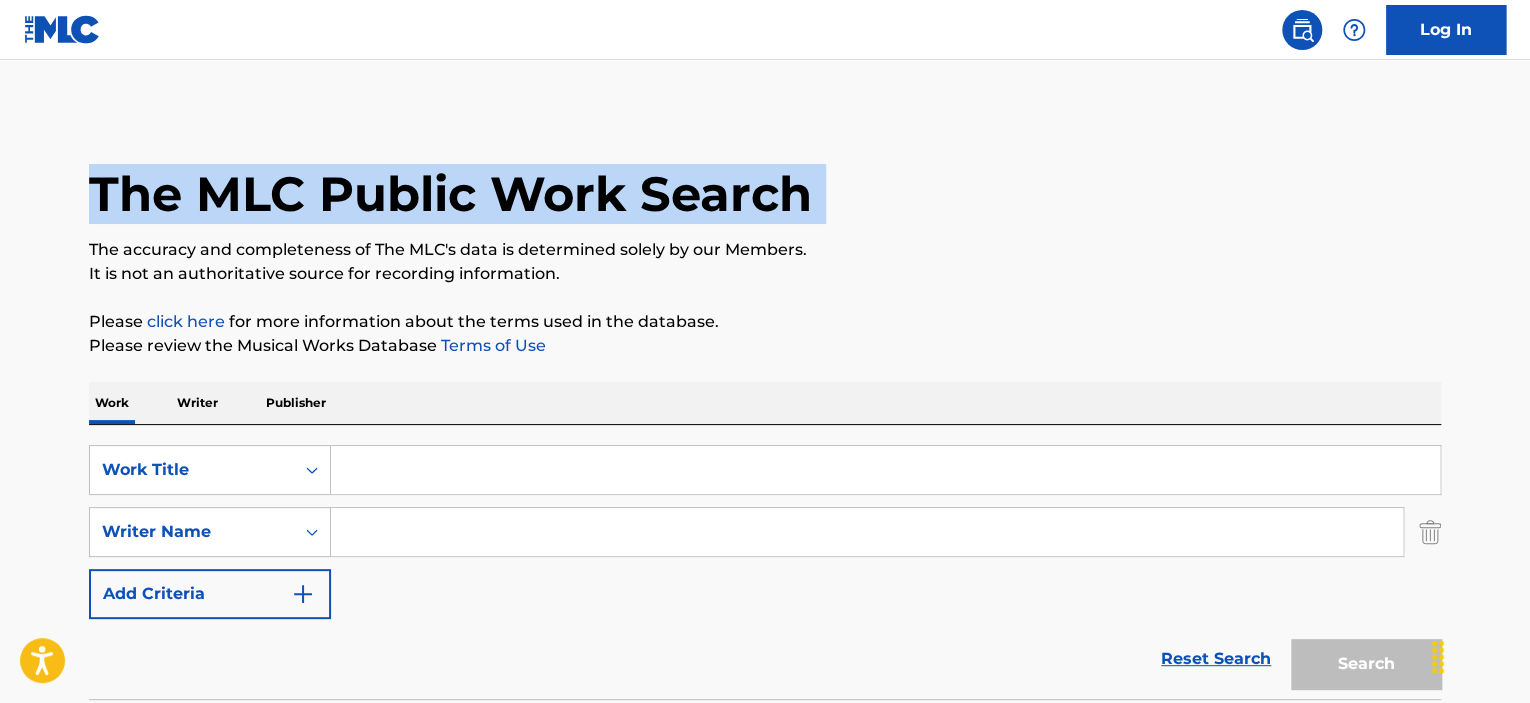 click on "The MLC Public Work Search" at bounding box center (765, 183) 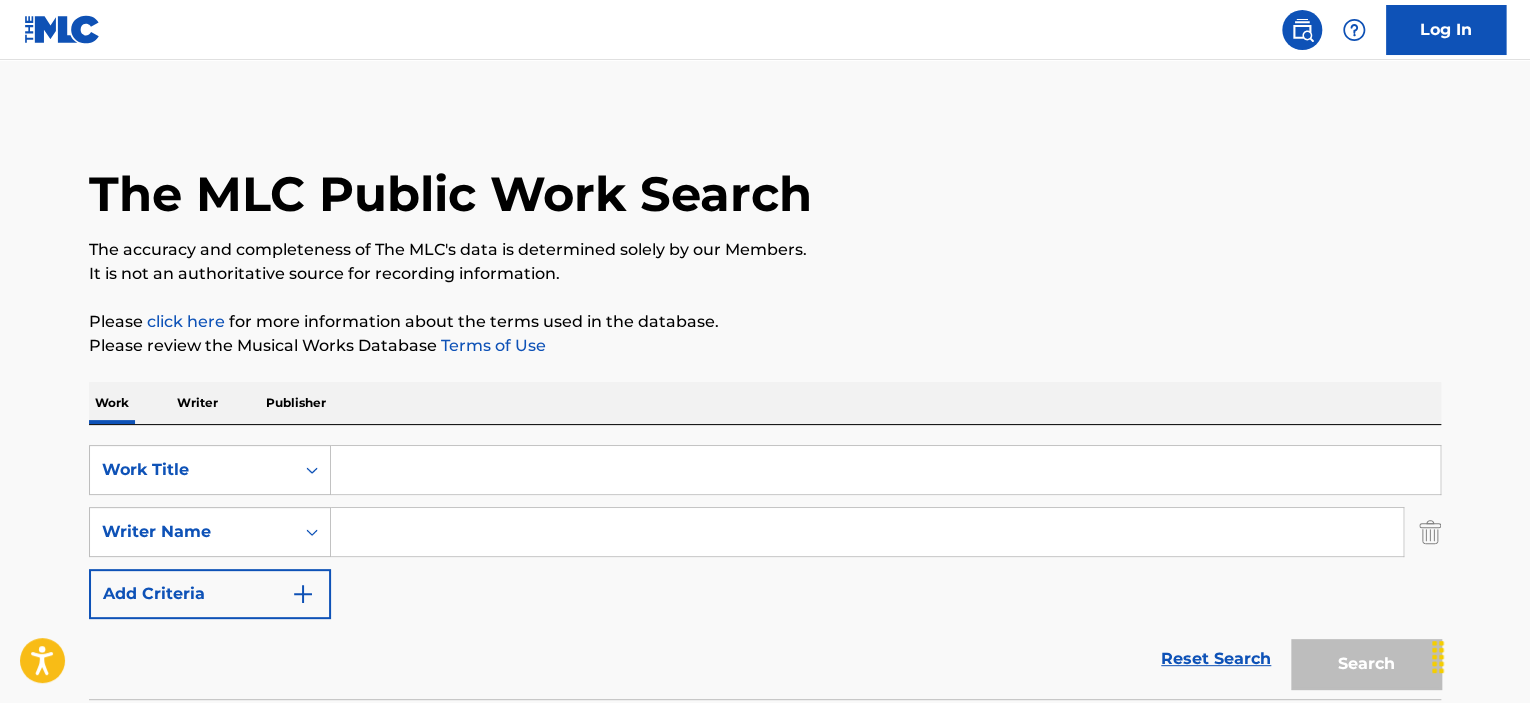 click on "The MLC Public Work Search The accuracy and completeness of The MLC's data is determined solely by our Members. It is not an authoritative source for recording information. Please   click here   for more information about the terms used in the database. Please review the Musical Works Database   Terms of Use Work Writer Publisher SearchWithCriteria5450e3df-929e-41d4-9891-019125a1579a Work Title SearchWithCriteriad4afc549-c5f5-4cf0-a4b9-5157cfee555e Writer Name Add Criteria Reset Search Search Showing  1  -   4  of  4   results   IT GOES LIKE NANANA MLC Song Code : IH0AAZ ISWC : T3183656959   Hold Writers ( 1 ) [FIRST] [LAST] Recording Artists ( 340 ) [ARTIST], [ARTIST], [ARTIST], [ARTIST], [ARTIST] Total Known Shares: 100 % WHERE IT BEGINS (LIVE) MLC Song Code : WB0XNS ISWC : Writers ( 2 ) [FIRST] [LAST], [FIRST] [LAST] Recording Artists ( 0 ) Total Known Shares: 100 % IT MAKES YOU FORGET ITGEHANE MLC Song Code : IC7F0W ISWC : T8039171739 Writers ( 1 ) [FIRST] [LAST] Recording Artists ( 280 ) Total Known Shares: 100 % : :" at bounding box center [765, 781] 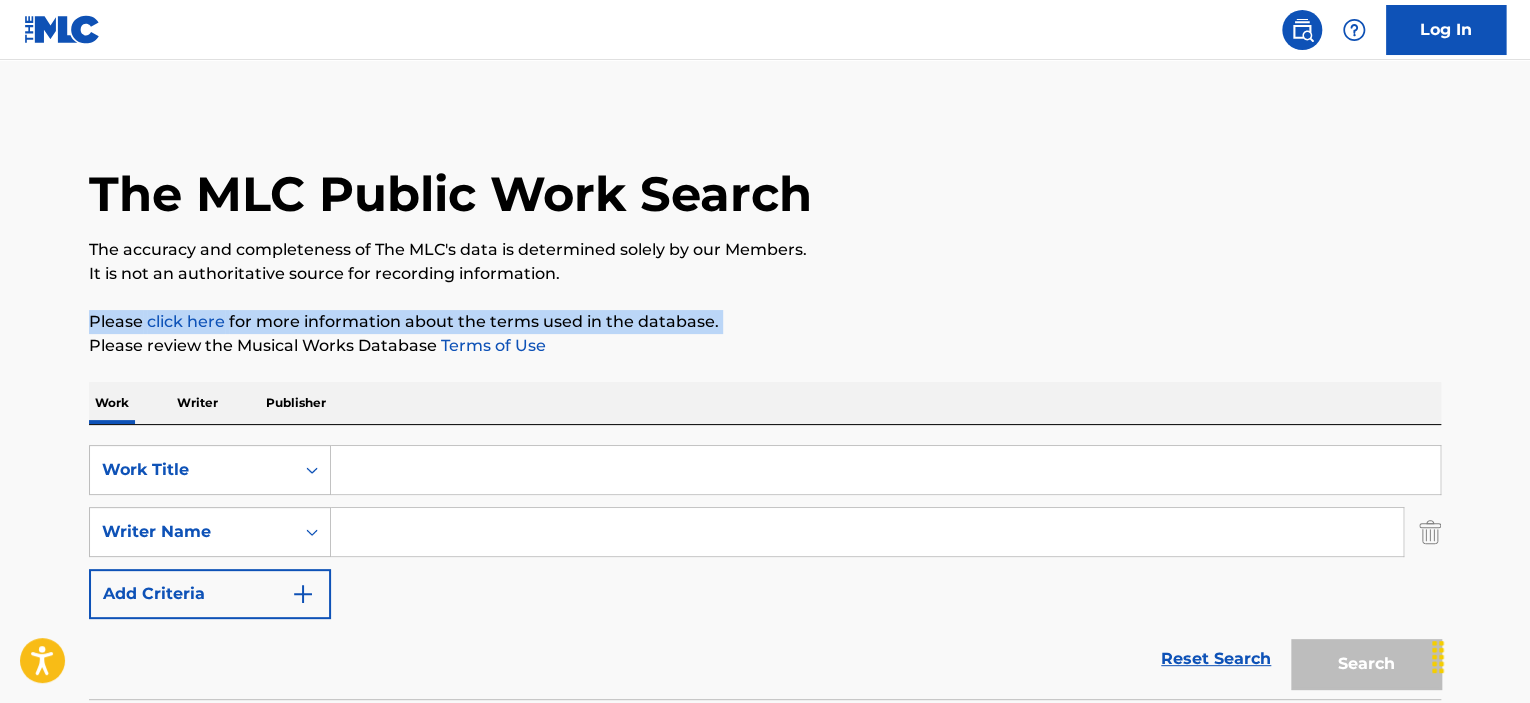 click on "The MLC Public Work Search The accuracy and completeness of The MLC's data is determined solely by our Members. It is not an authoritative source for recording information. Please   click here   for more information about the terms used in the database. Please review the Musical Works Database   Terms of Use Work Writer Publisher SearchWithCriteria5450e3df-929e-41d4-9891-019125a1579a Work Title SearchWithCriteriad4afc549-c5f5-4cf0-a4b9-5157cfee555e Writer Name Add Criteria Reset Search Search Showing  1  -   4  of  4   results   IT GOES LIKE NANANA MLC Song Code : IH0AAZ ISWC : T3183656959   Hold Writers ( 1 ) [FIRST] [LAST] Recording Artists ( 340 ) [ARTIST], [ARTIST], [ARTIST], [ARTIST], [ARTIST] Total Known Shares: 100 % WHERE IT BEGINS (LIVE) MLC Song Code : WB0XNS ISWC : Writers ( 2 ) [FIRST] [LAST], [FIRST] [LAST] Recording Artists ( 0 ) Total Known Shares: 100 % IT MAKES YOU FORGET ITGEHANE MLC Song Code : IC7F0W ISWC : T8039171739 Writers ( 1 ) [FIRST] [LAST] Recording Artists ( 280 ) Total Known Shares: 100 % : :" at bounding box center [765, 781] 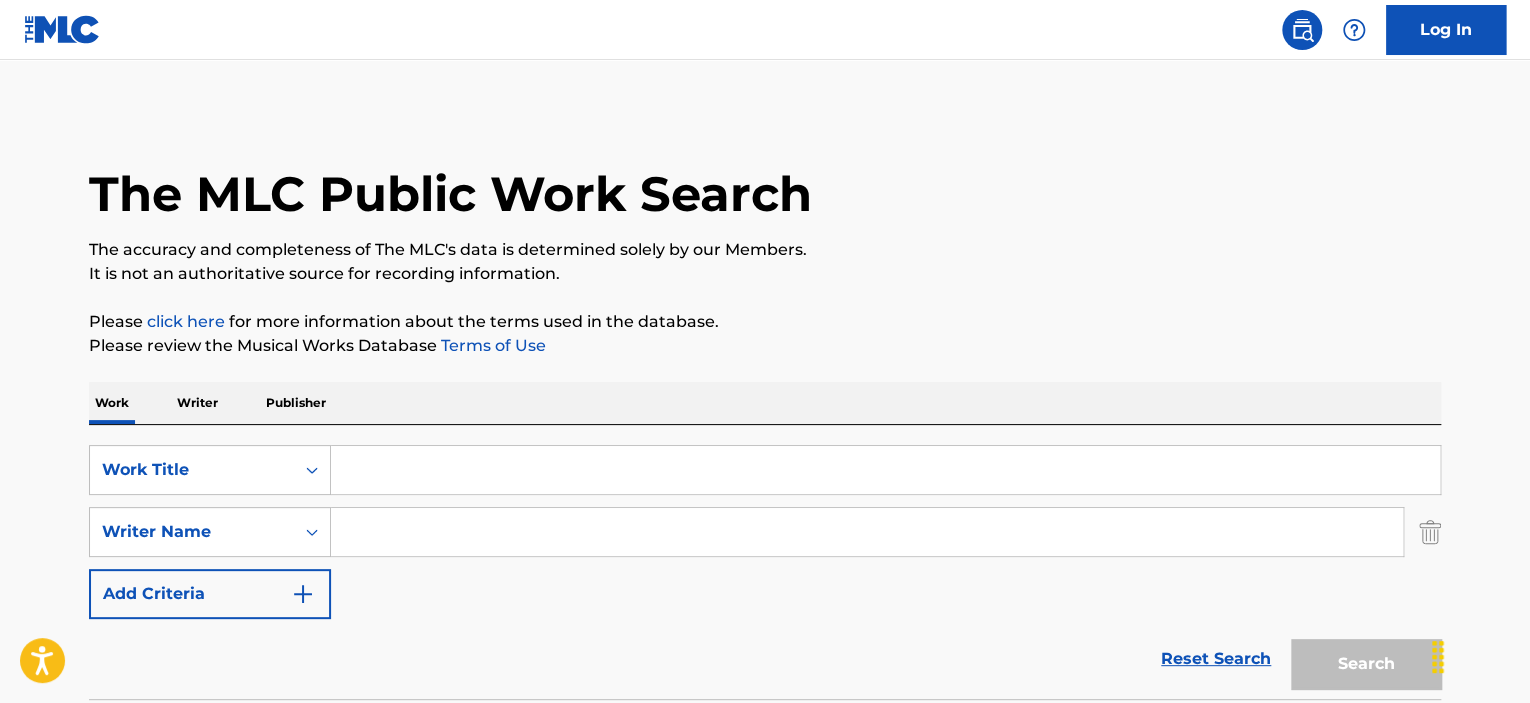 click on "It is not an authoritative source for recording information." at bounding box center (765, 274) 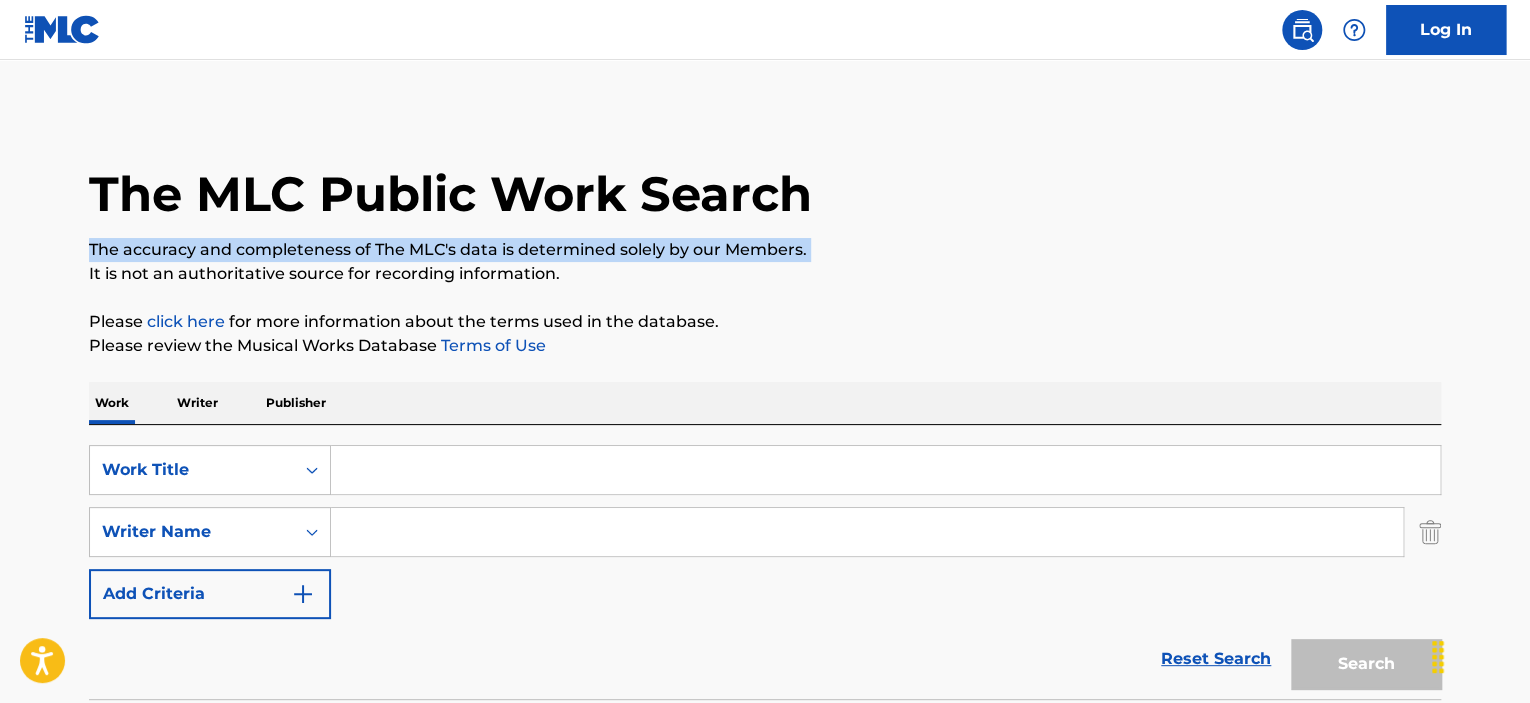 click on "The accuracy and completeness of The MLC's data is determined solely by our Members." at bounding box center (765, 250) 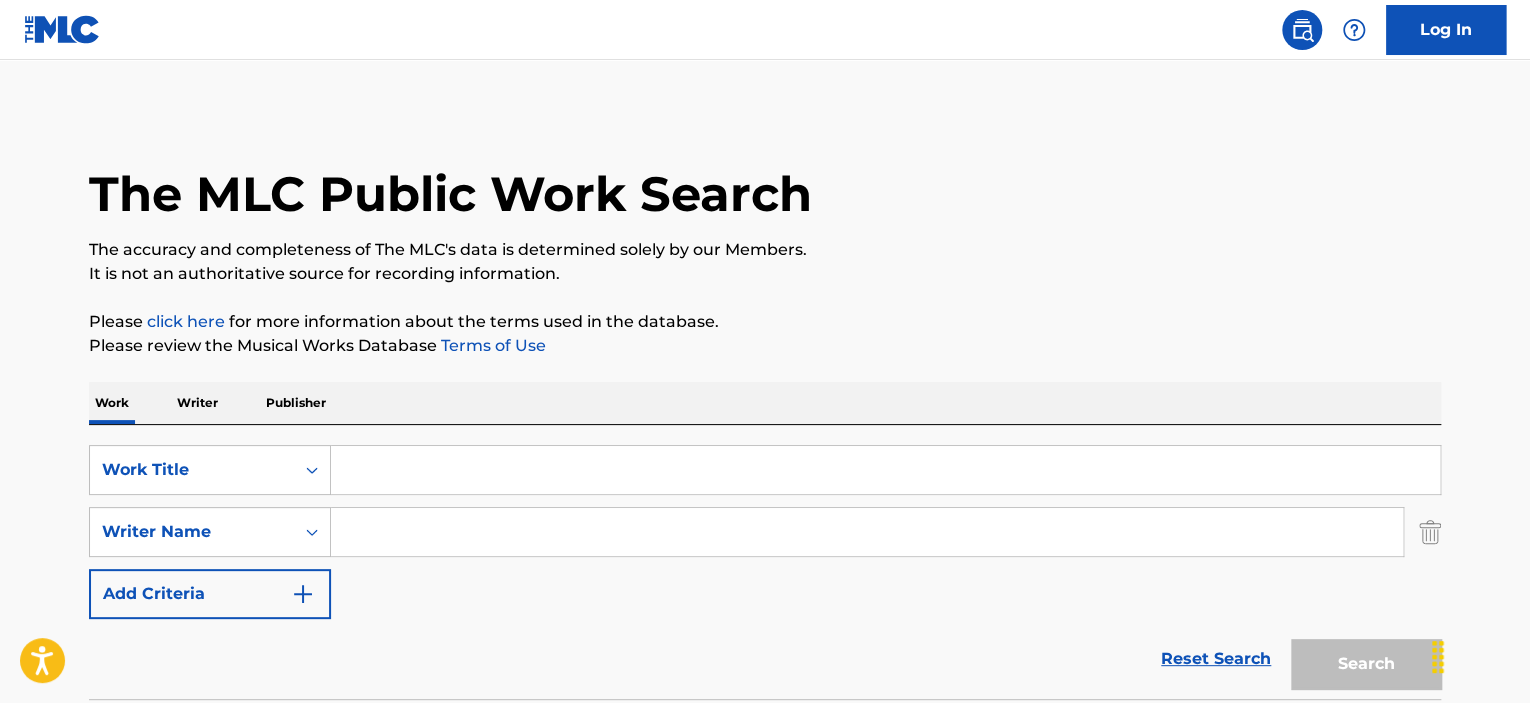 click on "It is not an authoritative source for recording information." at bounding box center [765, 274] 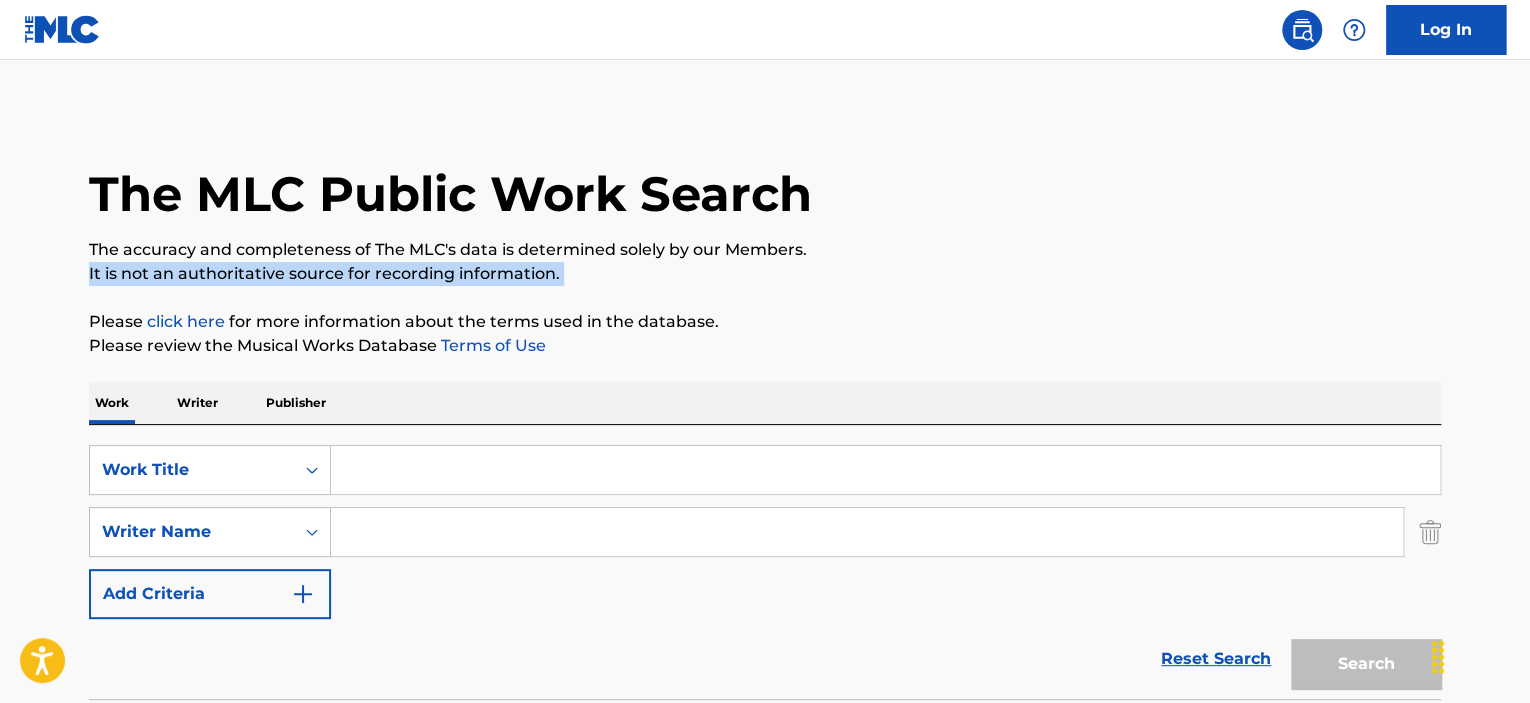 click on "It is not an authoritative source for recording information." at bounding box center [765, 274] 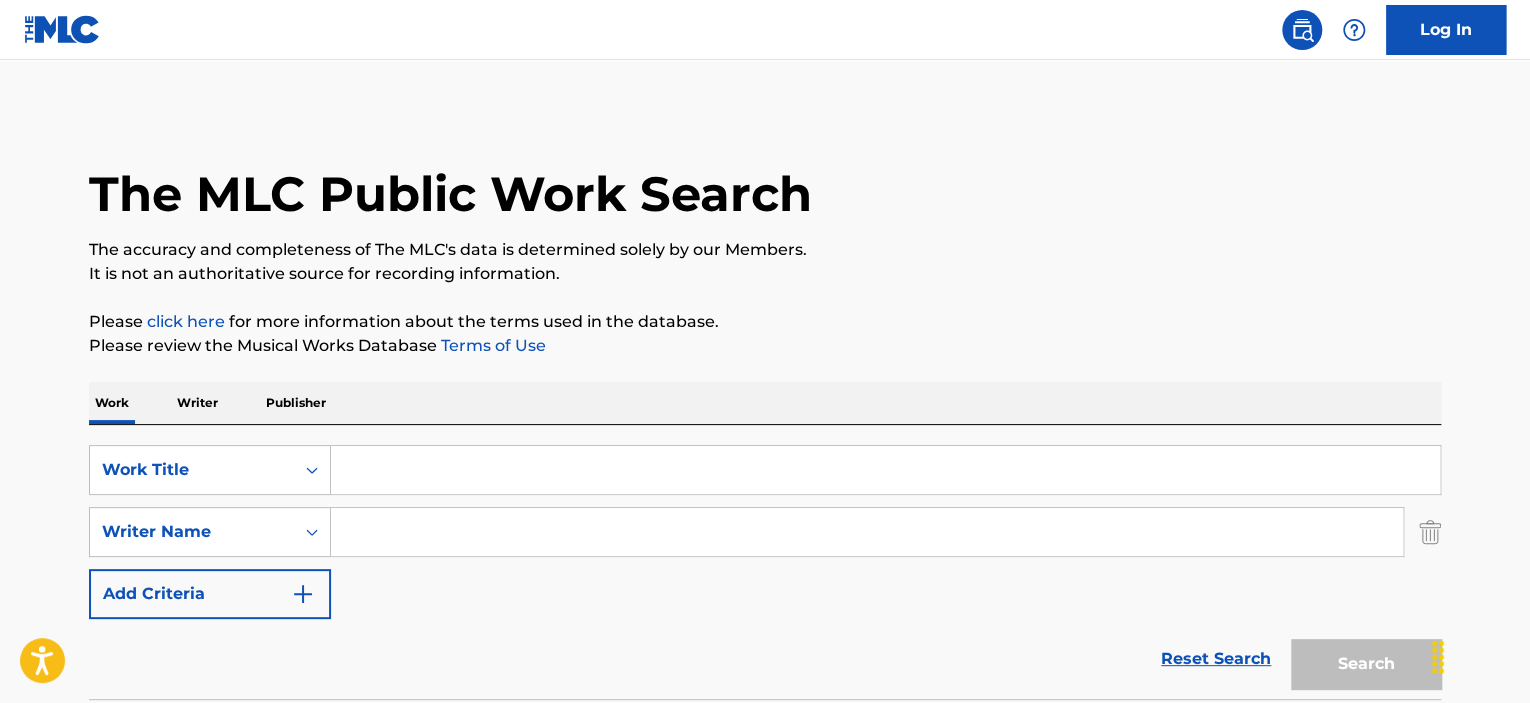 click on "The accuracy and completeness of The MLC's data is determined solely by our Members." at bounding box center [765, 250] 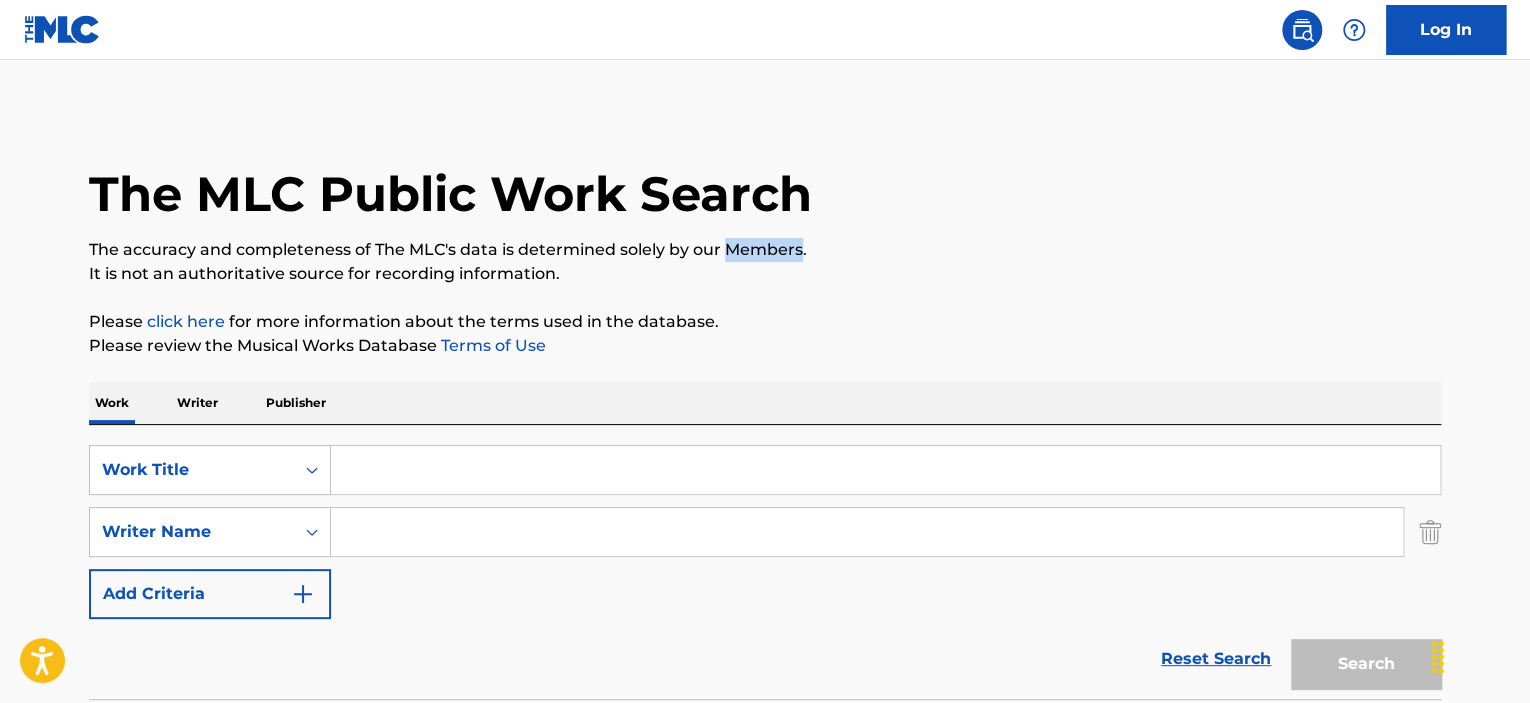 click on "The accuracy and completeness of The MLC's data is determined solely by our Members." at bounding box center (765, 250) 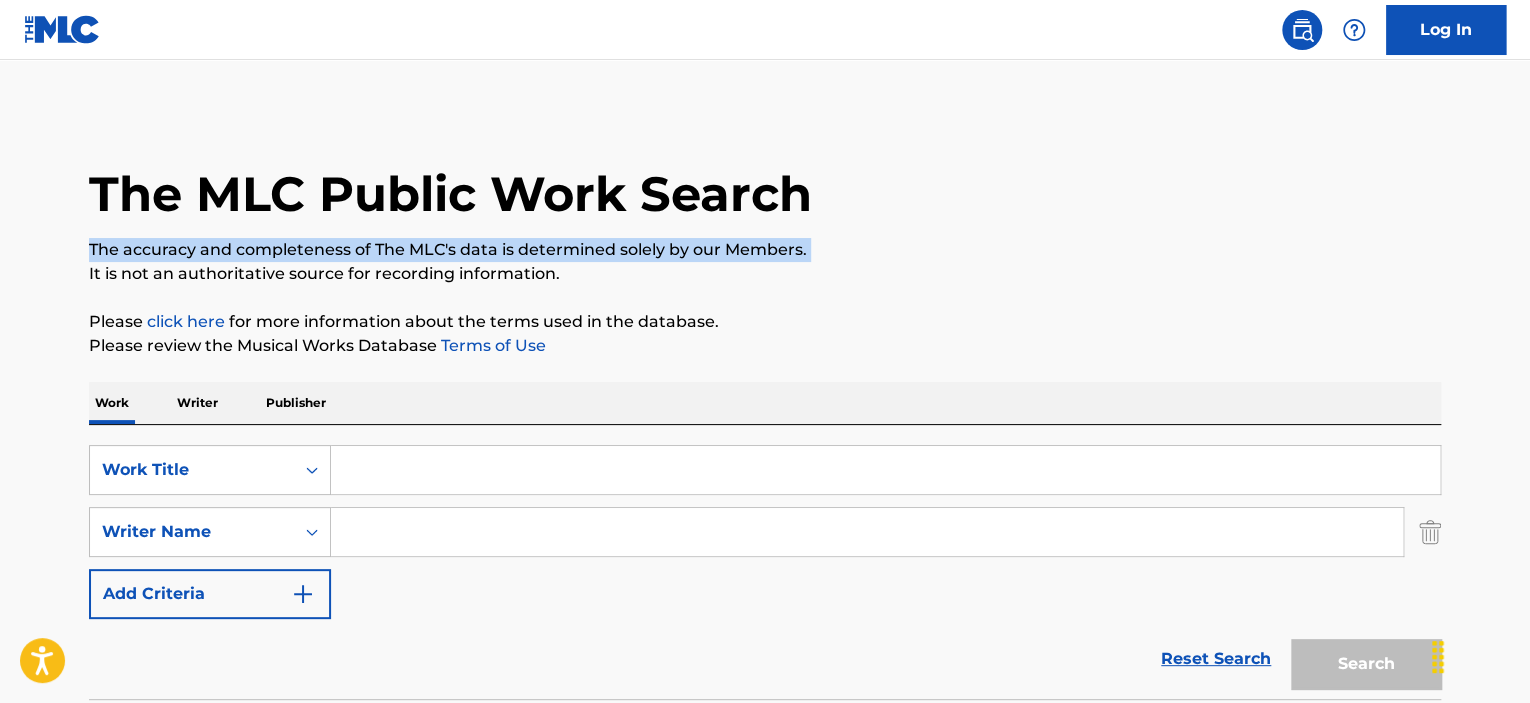 click on "The accuracy and completeness of The MLC's data is determined solely by our Members." at bounding box center [765, 250] 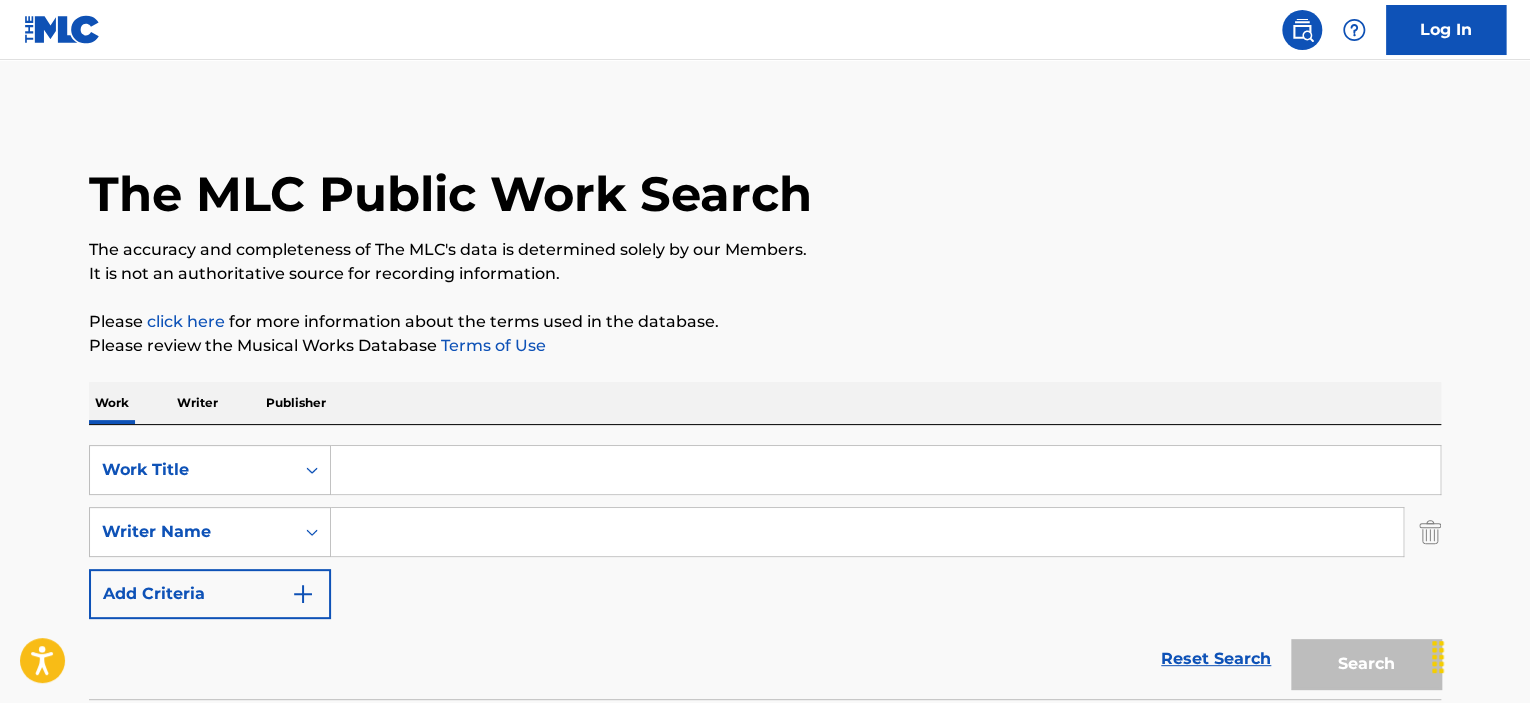 click on "The MLC Public Work Search The accuracy and completeness of The MLC's data is determined solely by our Members. It is not an authoritative source for recording information. Please   click here   for more information about the terms used in the database. Please review the Musical Works Database   Terms of Use Work Writer Publisher SearchWithCriteria5450e3df-929e-41d4-9891-019125a1579a Work Title SearchWithCriteriad4afc549-c5f5-4cf0-a4b9-5157cfee555e Writer Name Add Criteria Reset Search Search Showing  1  -   4  of  4   results   IT GOES LIKE NANANA MLC Song Code : IH0AAZ ISWC : T3183656959   Hold Writers ( 1 ) [FIRST] [LAST] Recording Artists ( 340 ) [ARTIST], [ARTIST], [ARTIST], [ARTIST], [ARTIST] Total Known Shares: 100 % WHERE IT BEGINS (LIVE) MLC Song Code : WB0XNS ISWC : Writers ( 2 ) [FIRST] [LAST], [FIRST] [LAST] Recording Artists ( 0 ) Total Known Shares: 100 % IT MAKES YOU FORGET ITGEHANE MLC Song Code : IC7F0W ISWC : T8039171739 Writers ( 1 ) [FIRST] [LAST] Recording Artists ( 280 ) Total Known Shares: 100 % : :" at bounding box center [765, 781] 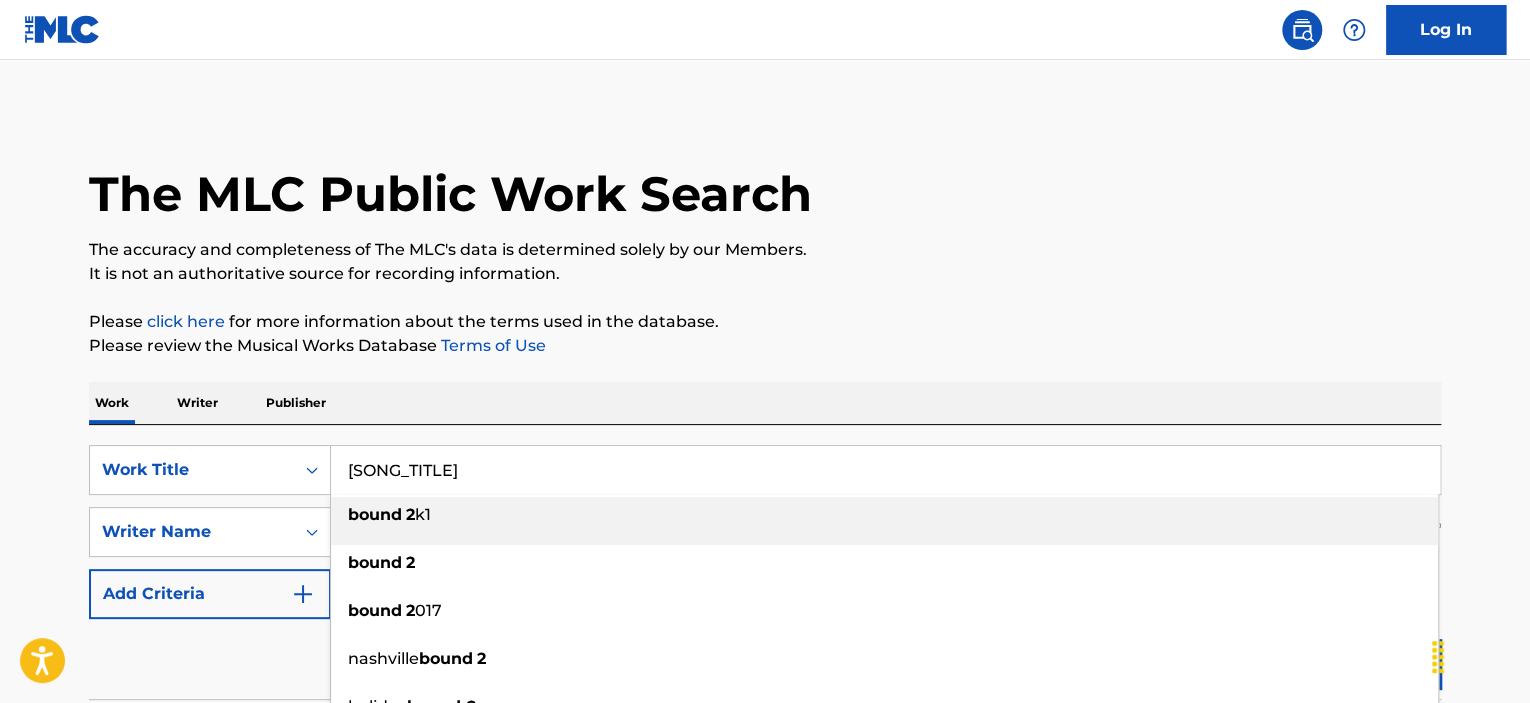 type on "[SONG_TITLE]" 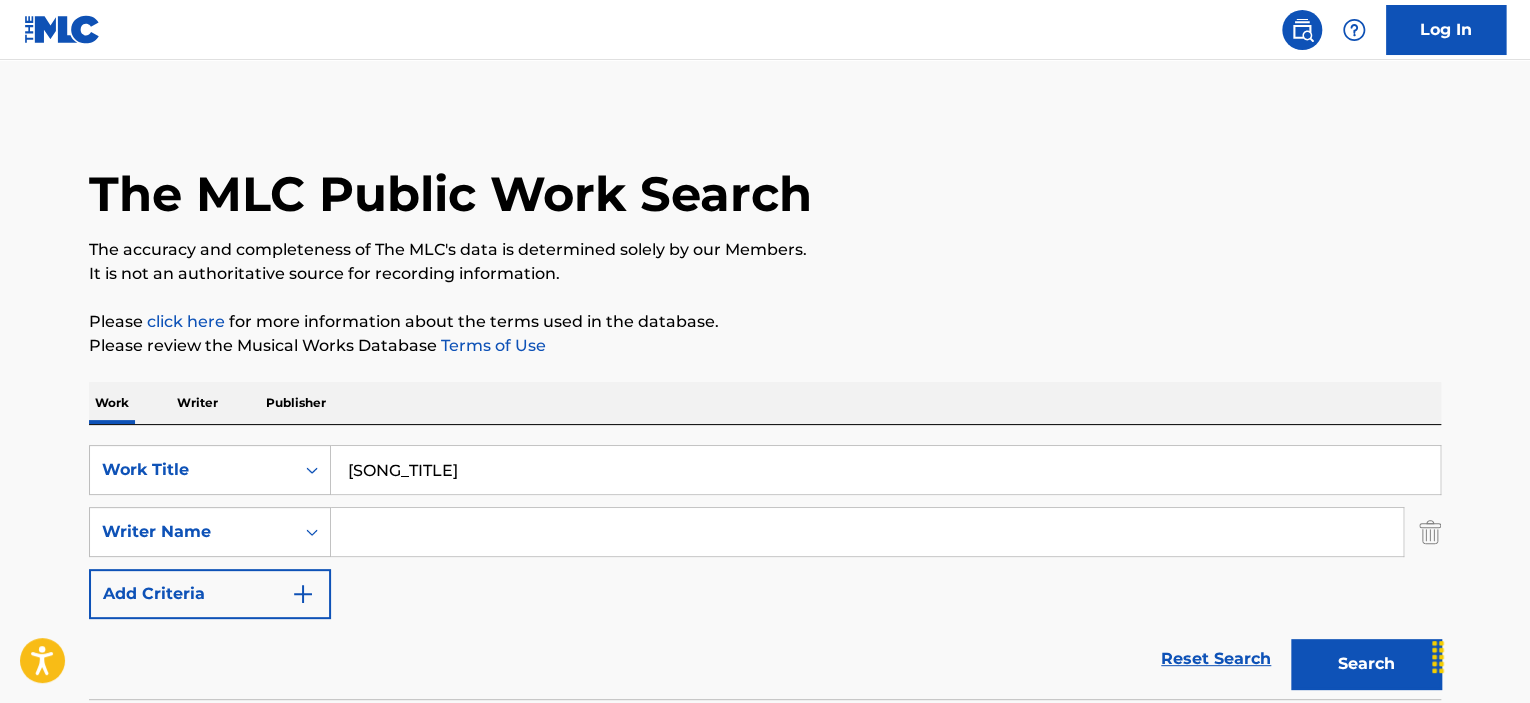 click at bounding box center [867, 532] 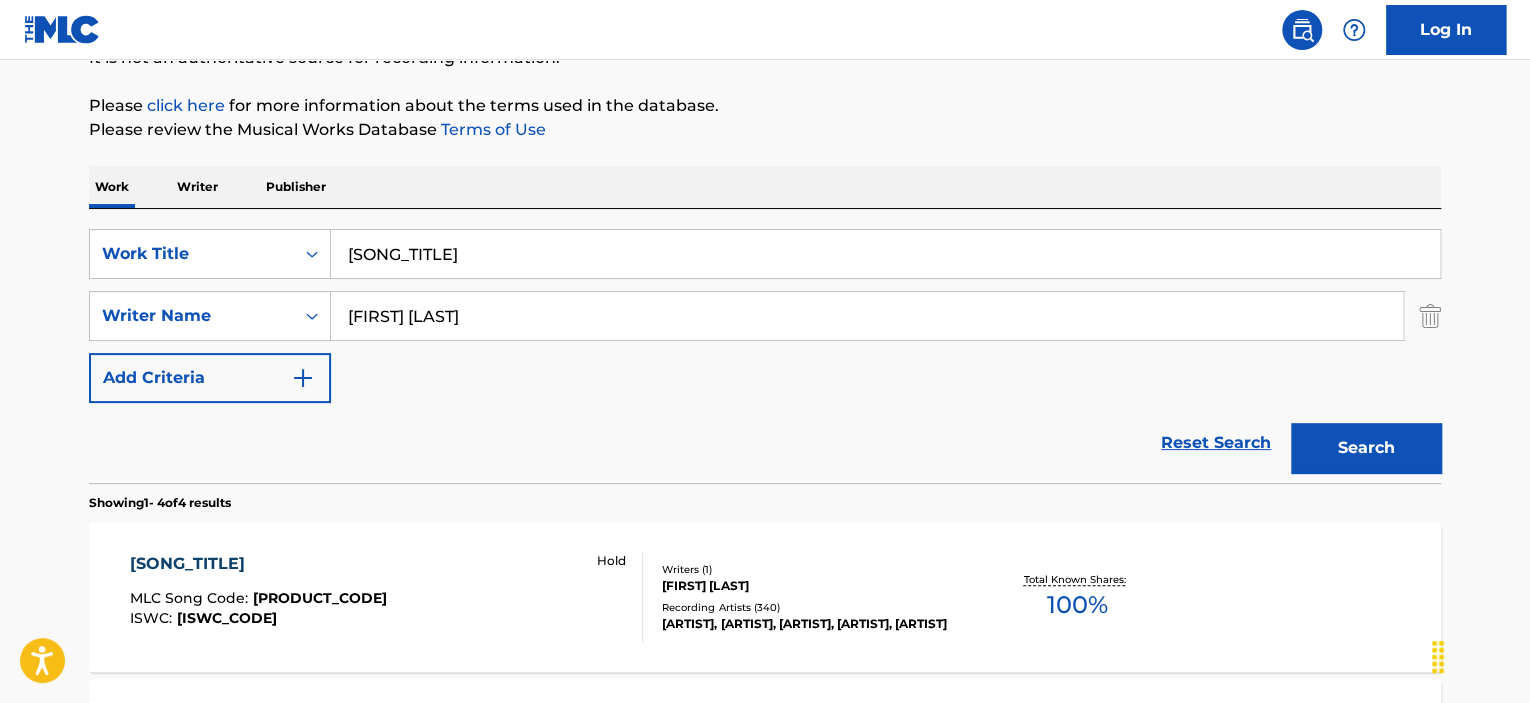scroll, scrollTop: 218, scrollLeft: 0, axis: vertical 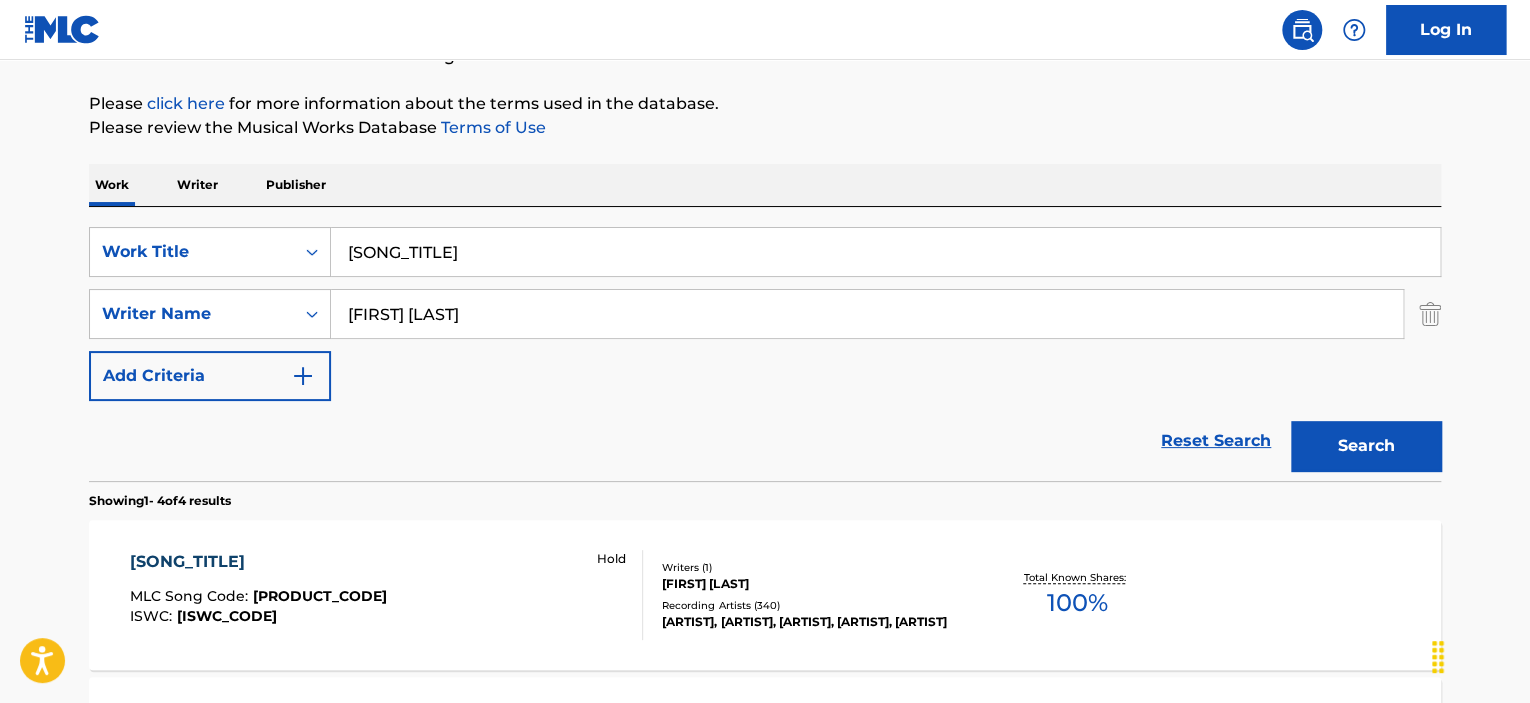 type on "[FIRST] [LAST]" 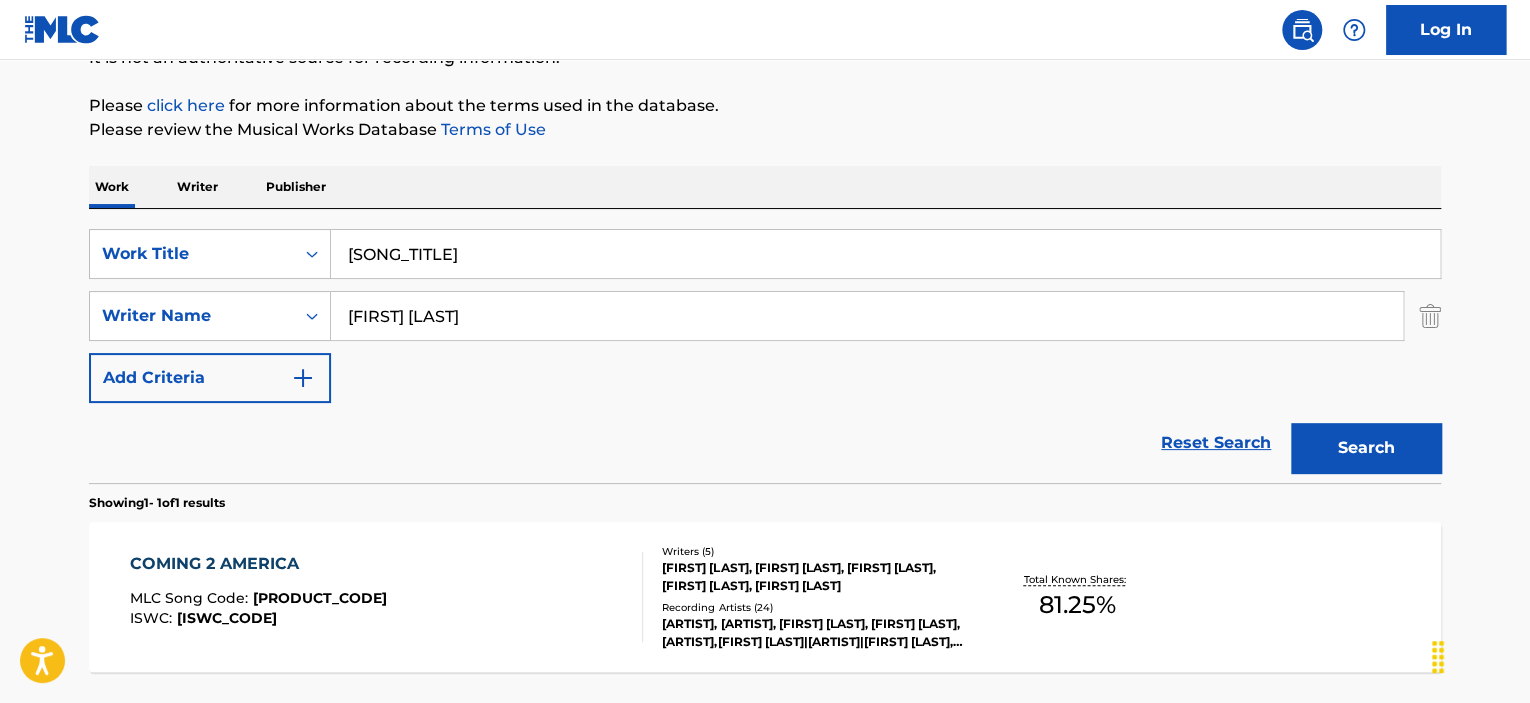 scroll, scrollTop: 215, scrollLeft: 0, axis: vertical 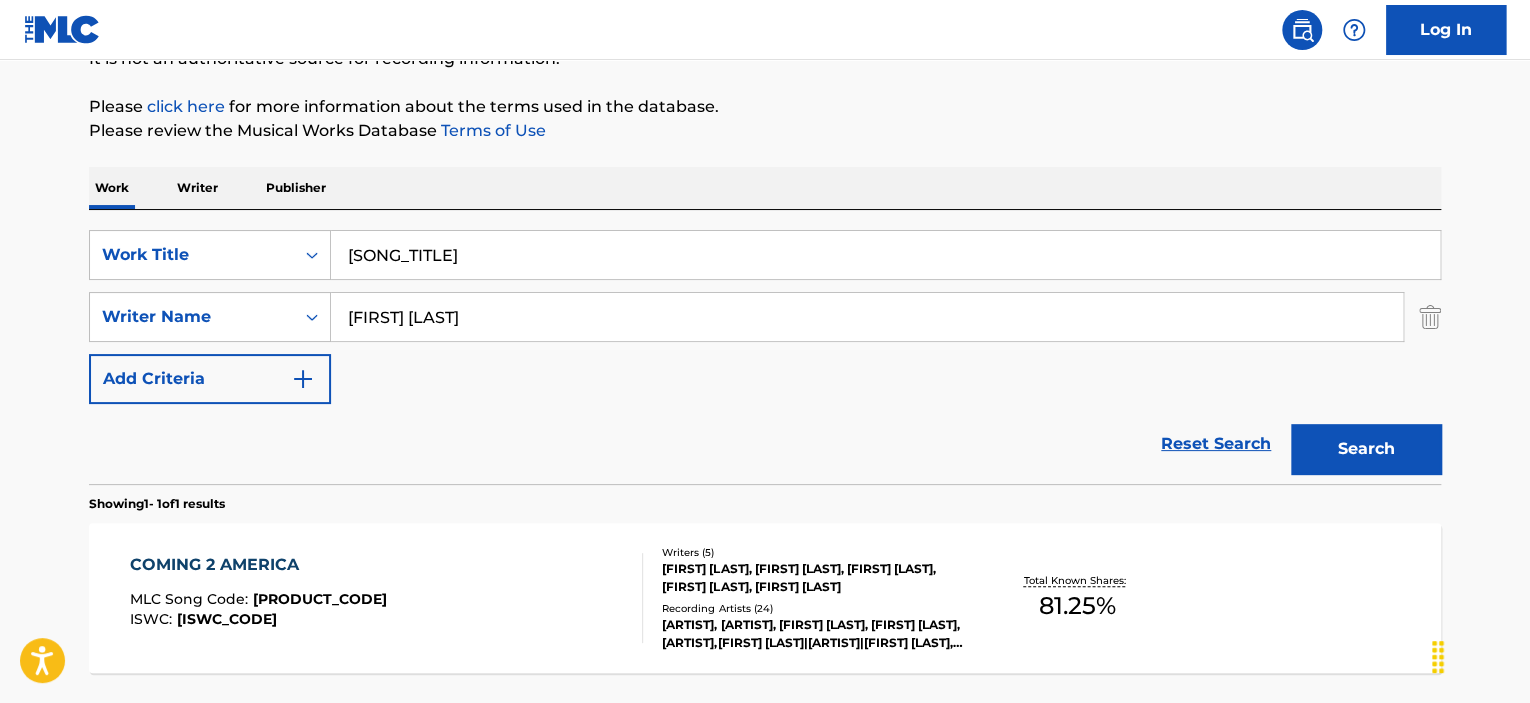 click on "[FIRST] [LAST]" at bounding box center [867, 317] 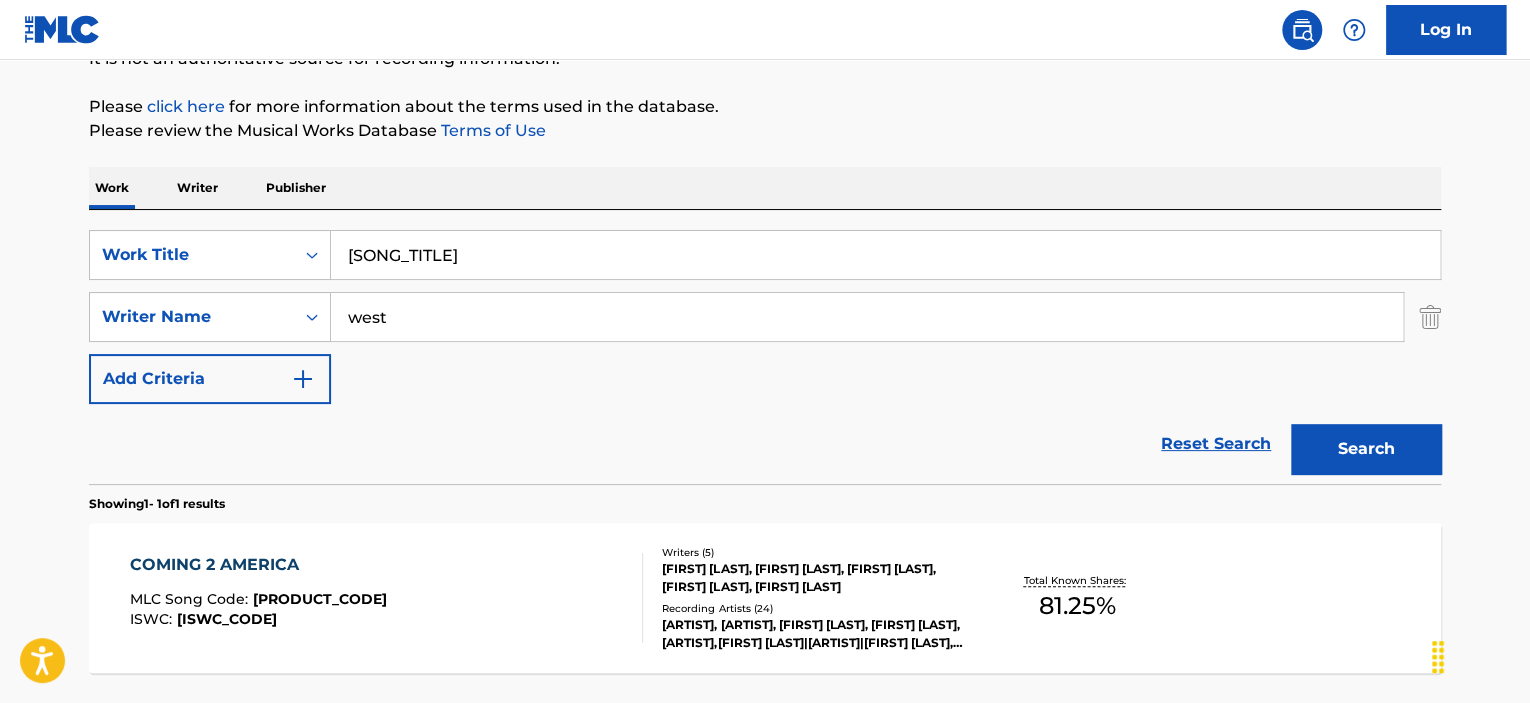 type on "west" 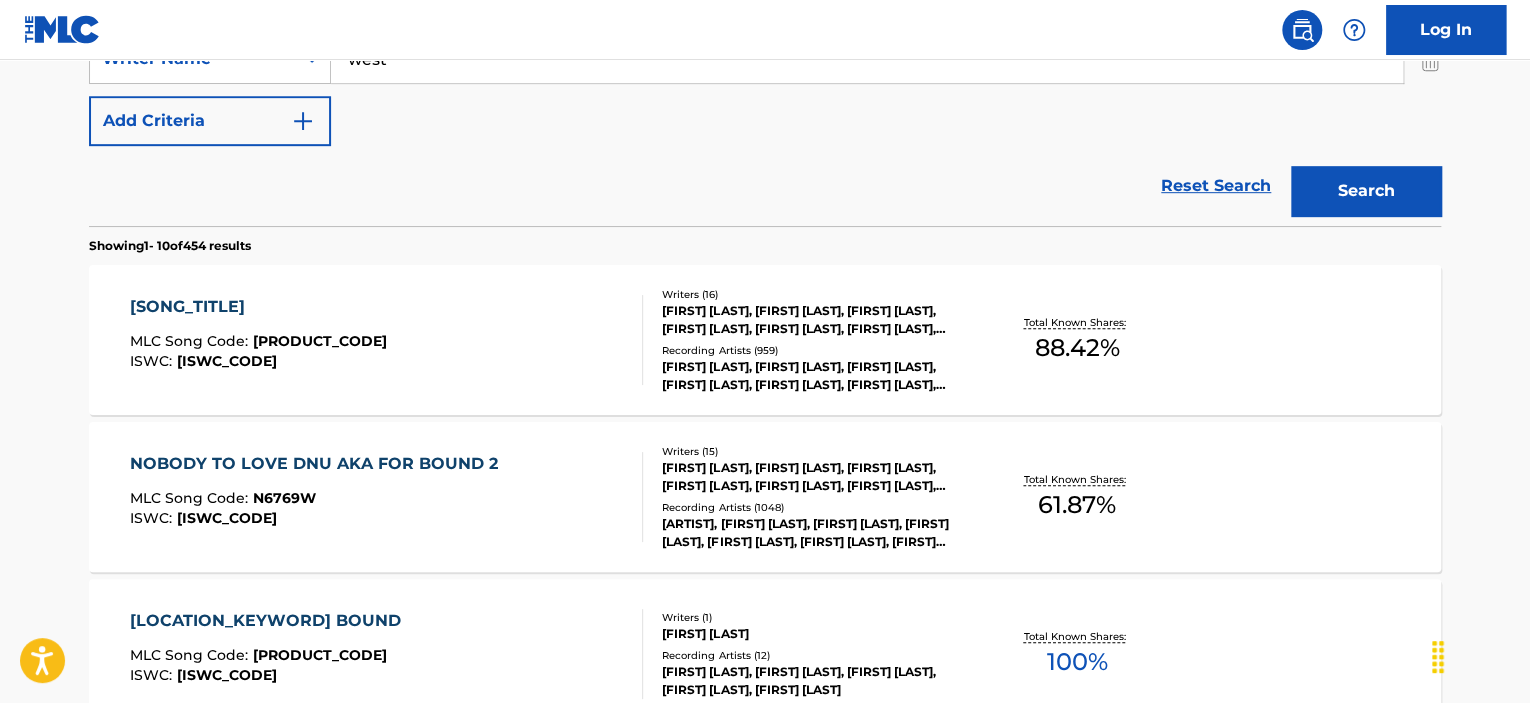 scroll, scrollTop: 472, scrollLeft: 0, axis: vertical 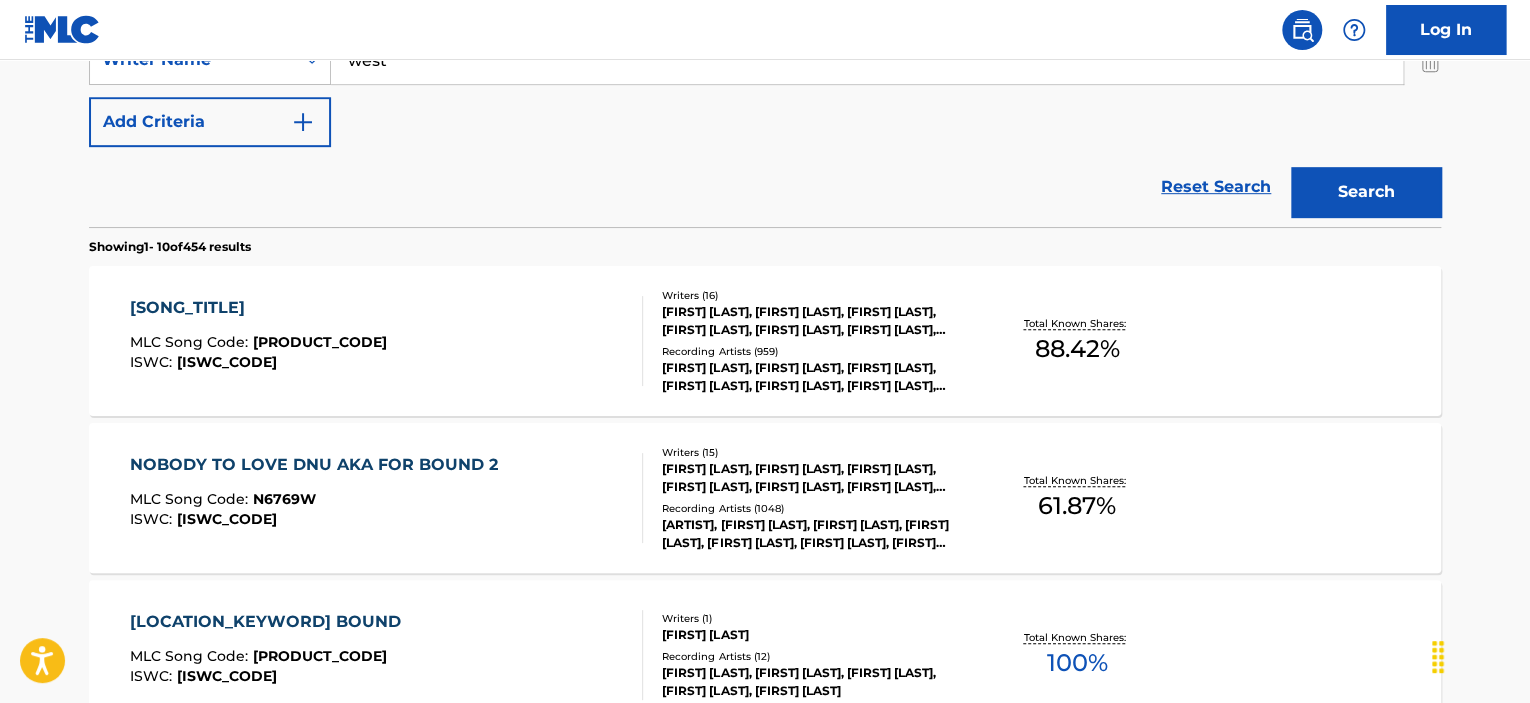 click on "BOUND 2 MLC Song Code : BV9YXE ISWC : T9104755897" at bounding box center [387, 341] 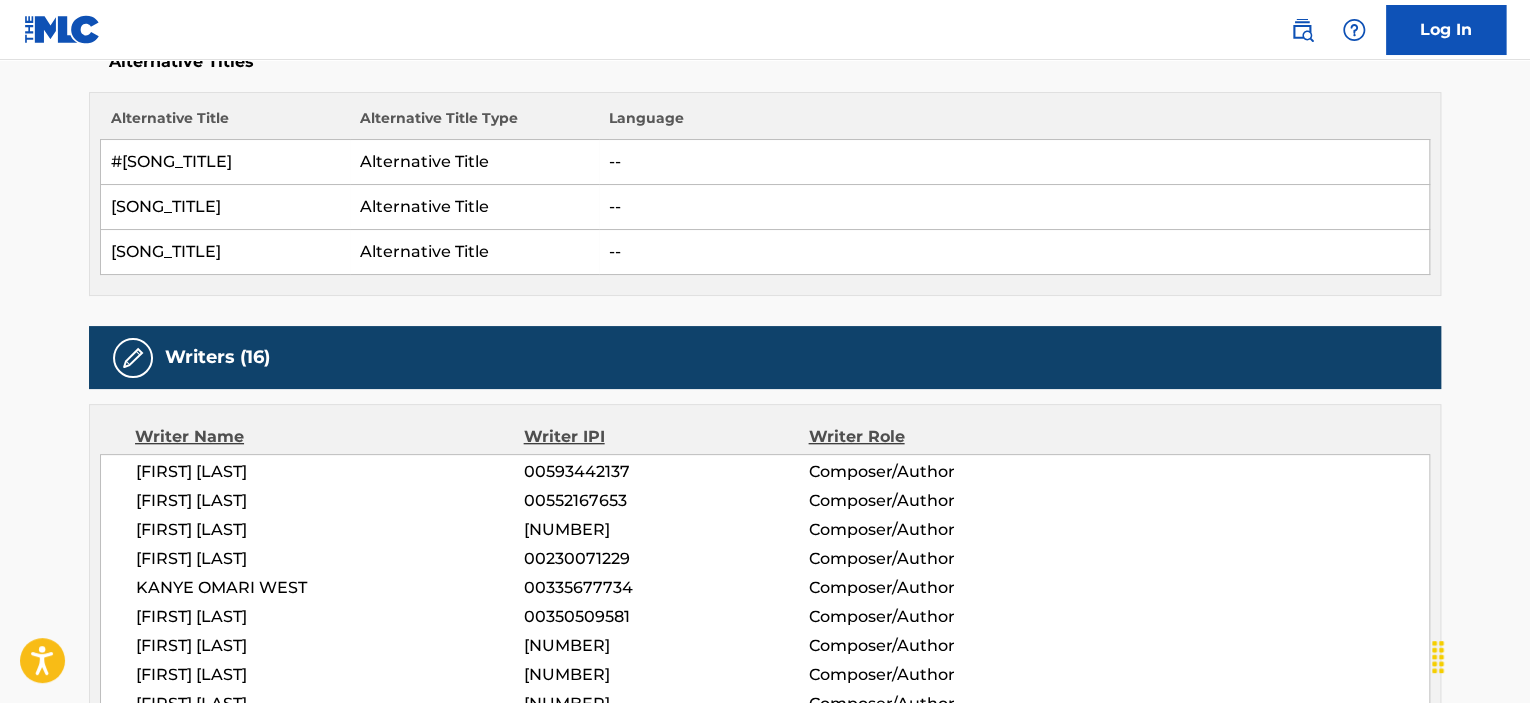 scroll, scrollTop: 0, scrollLeft: 0, axis: both 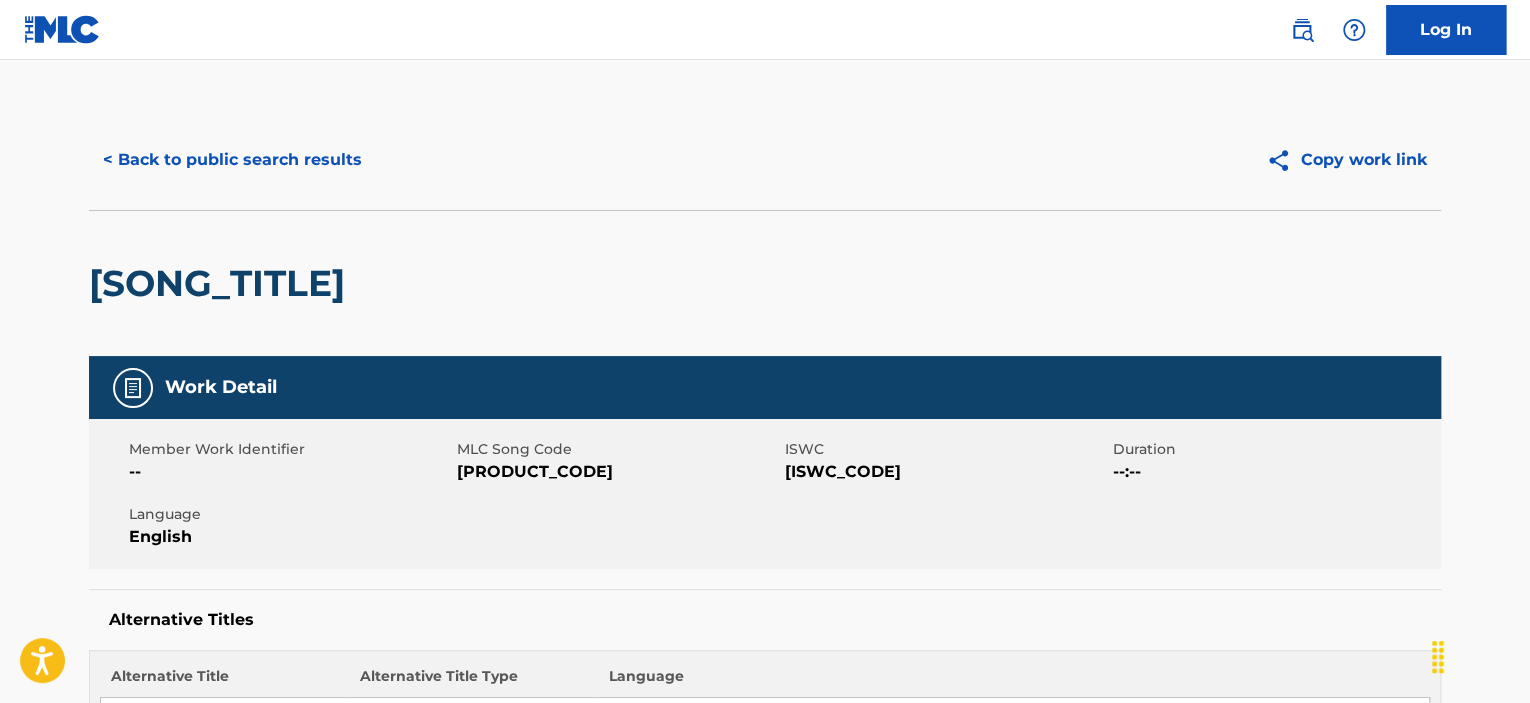 click on "[PRODUCT_CODE]" at bounding box center [618, 472] 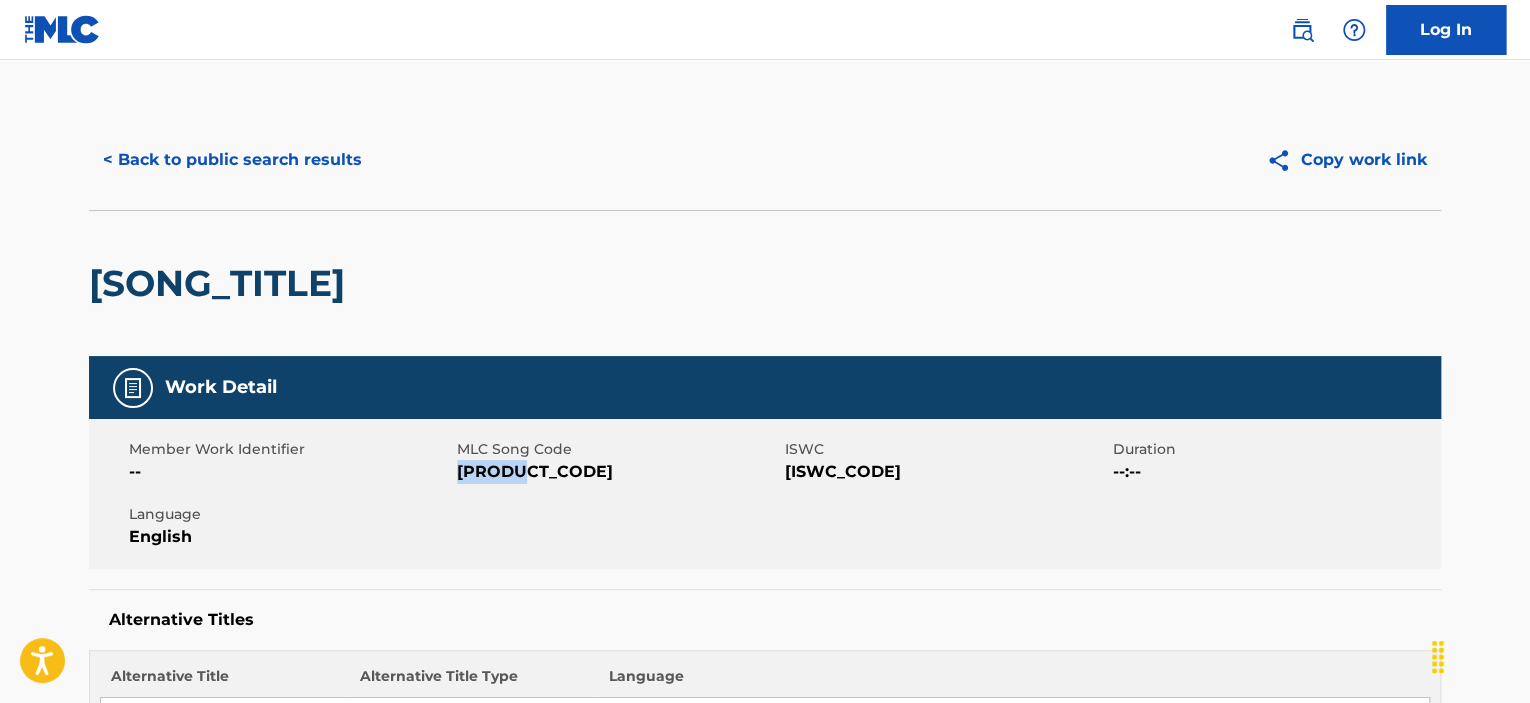 click on "[PRODUCT_CODE]" at bounding box center [618, 472] 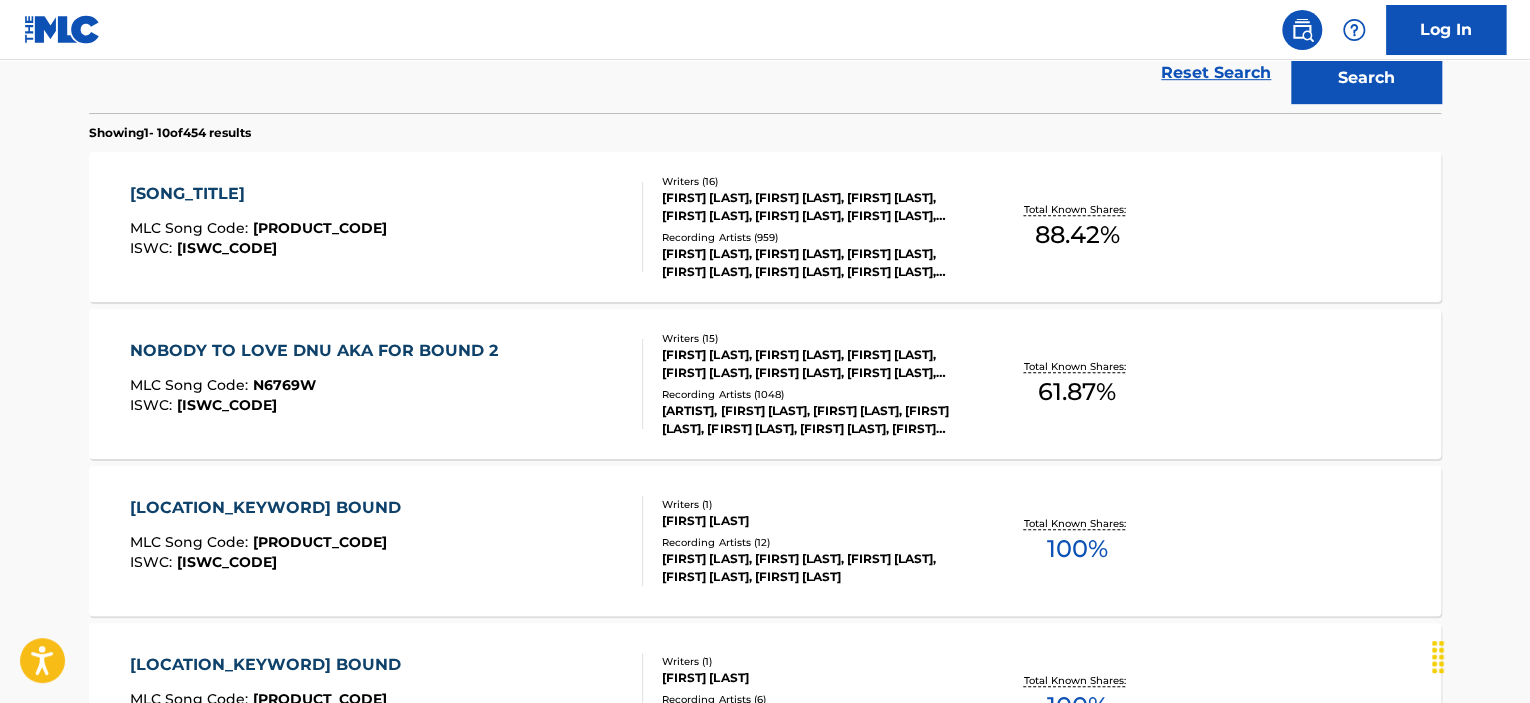 scroll, scrollTop: 0, scrollLeft: 0, axis: both 